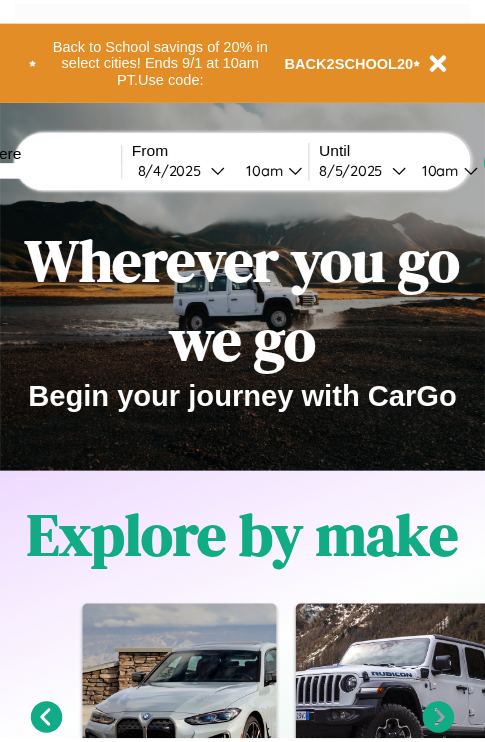 scroll, scrollTop: 0, scrollLeft: 0, axis: both 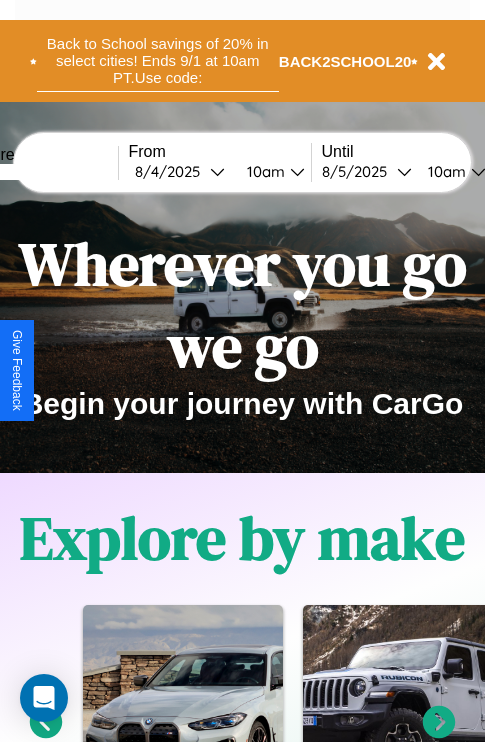 click on "Back to School savings of 20% in select cities! Ends 9/1 at 10am PT.  Use code:" at bounding box center [158, 61] 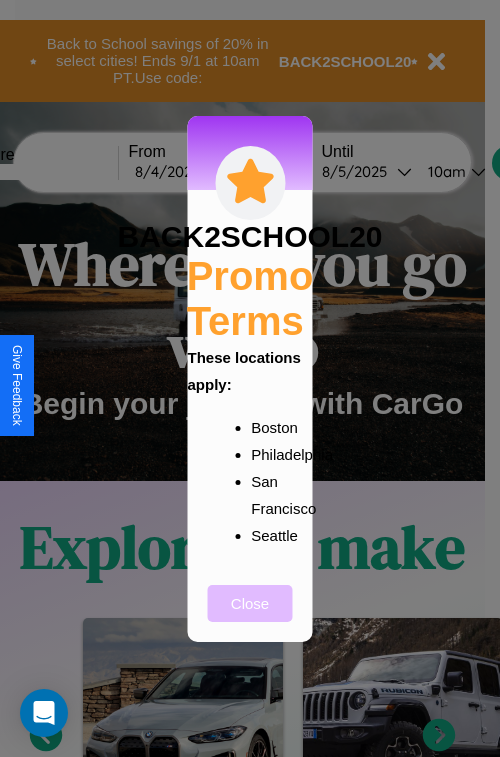 click on "Close" at bounding box center (250, 603) 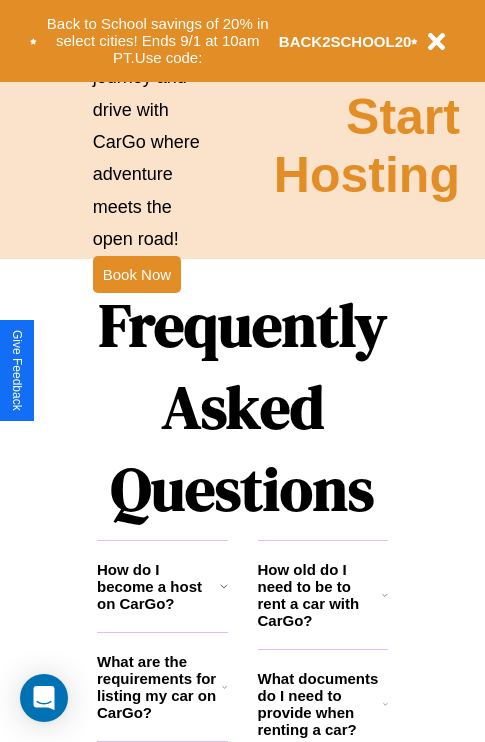 scroll, scrollTop: 2423, scrollLeft: 0, axis: vertical 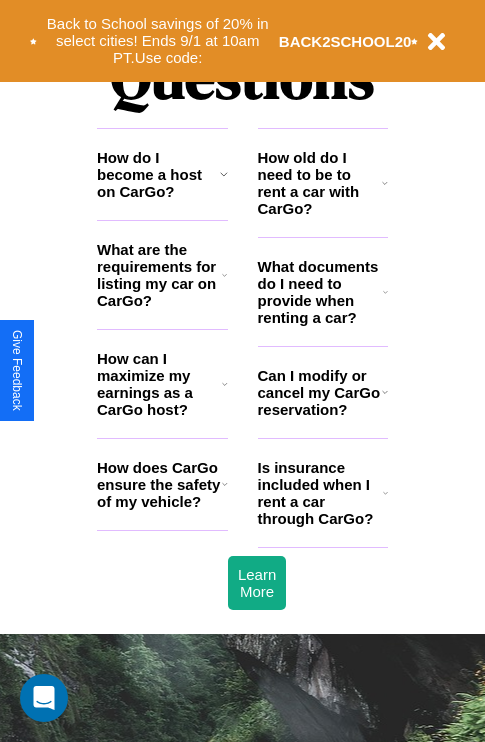 click on "What are the requirements for listing my car on CarGo?" at bounding box center (159, 275) 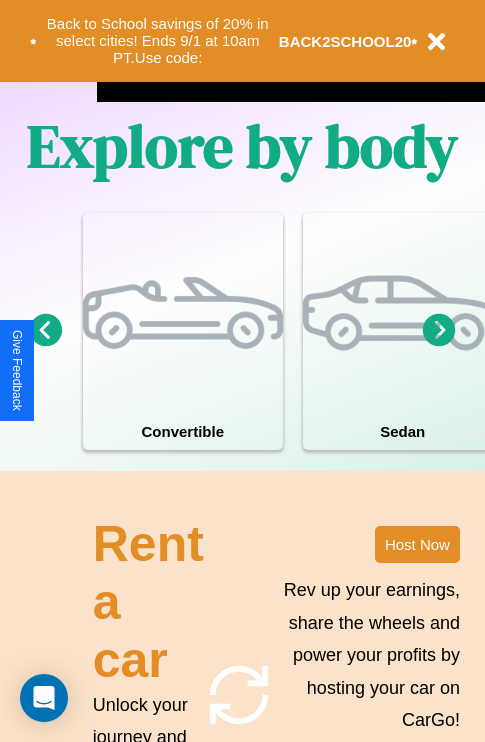 scroll, scrollTop: 1285, scrollLeft: 0, axis: vertical 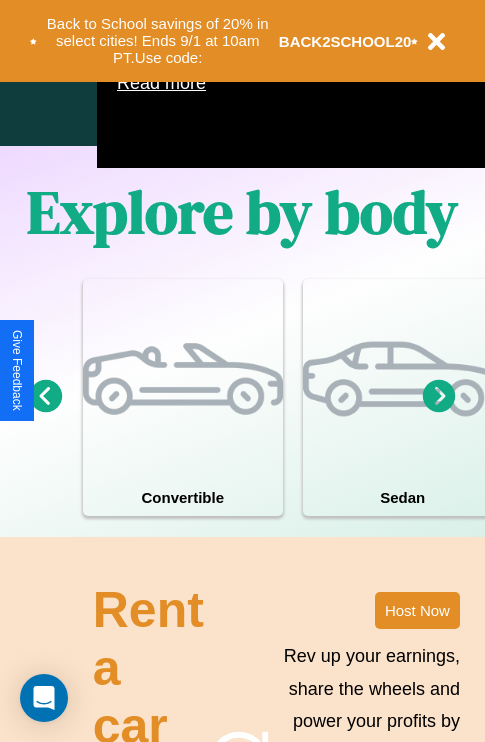 click 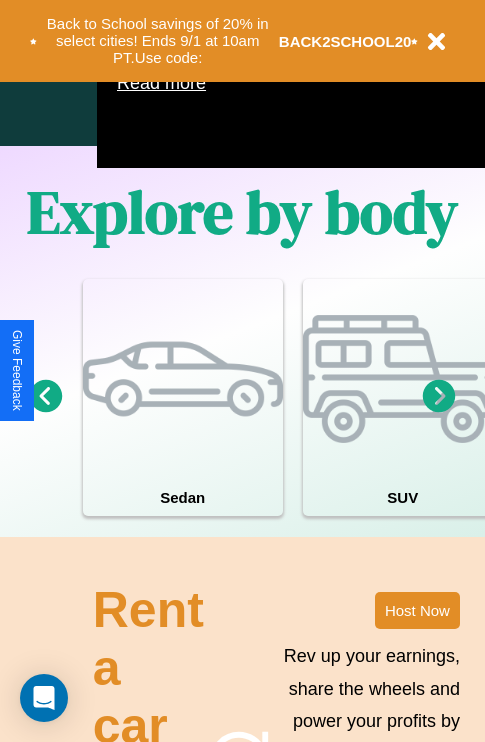 click 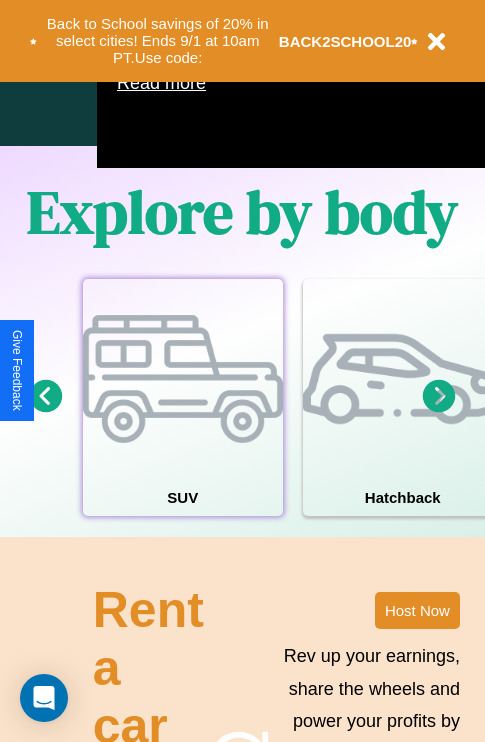 click at bounding box center [183, 379] 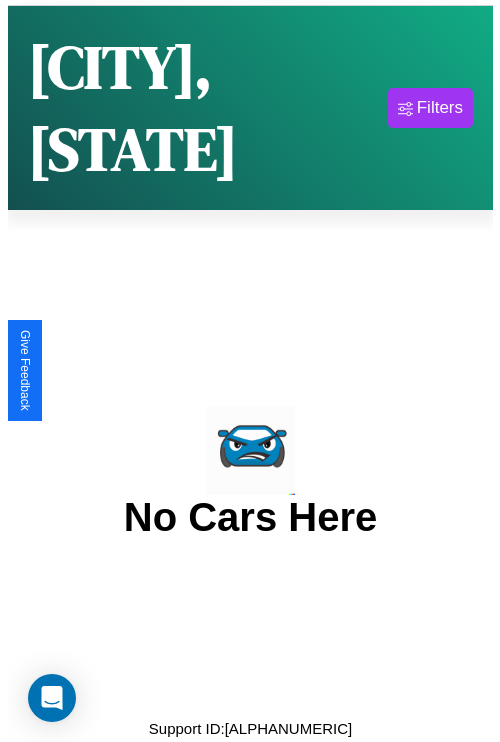scroll, scrollTop: 0, scrollLeft: 0, axis: both 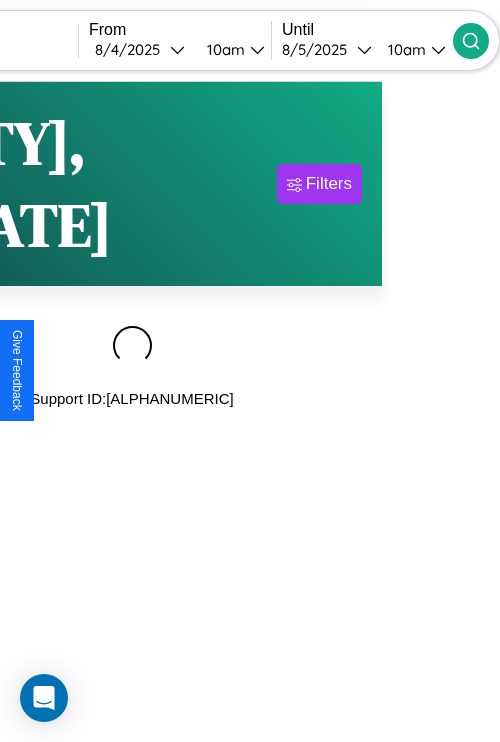 type on "**********" 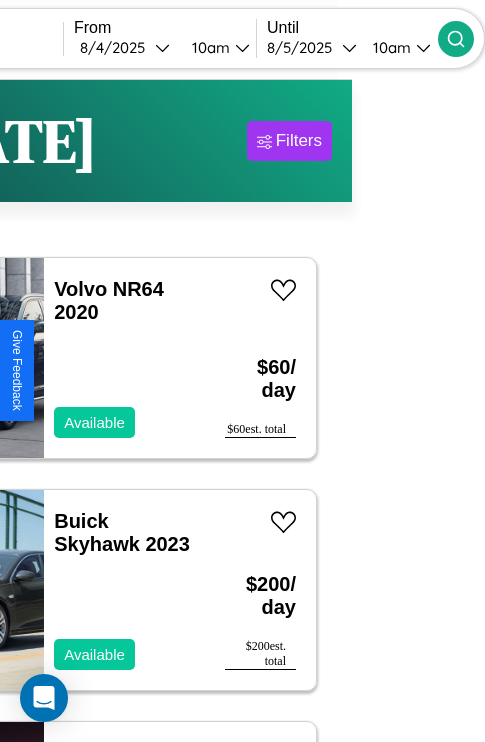 scroll, scrollTop: 68, scrollLeft: 71, axis: both 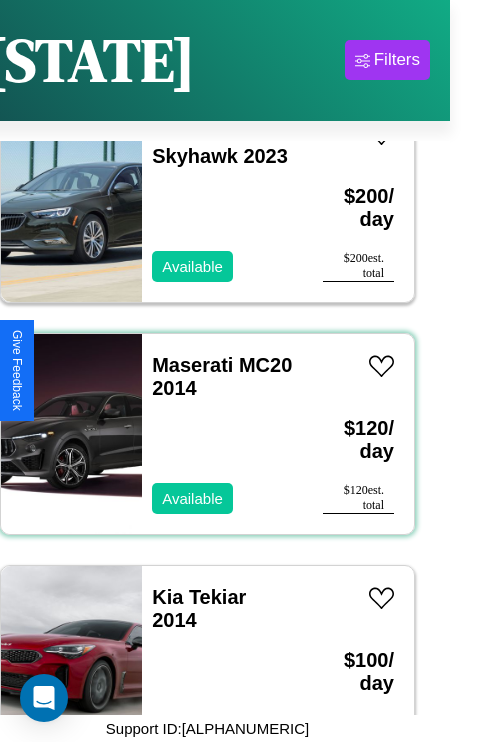 click on "Maserati   MC20   2014 Available" at bounding box center (222, 434) 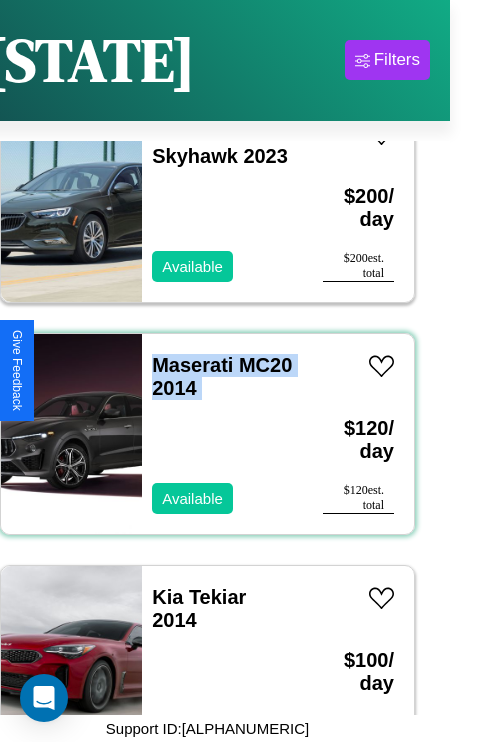 click on "Maserati   MC20   2014 Available" at bounding box center [222, 434] 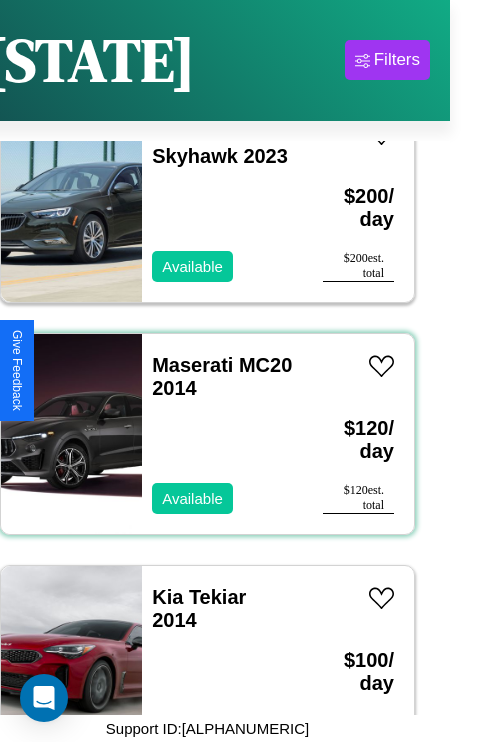 click on "Maserati   MC20   2014 Available" at bounding box center (222, 434) 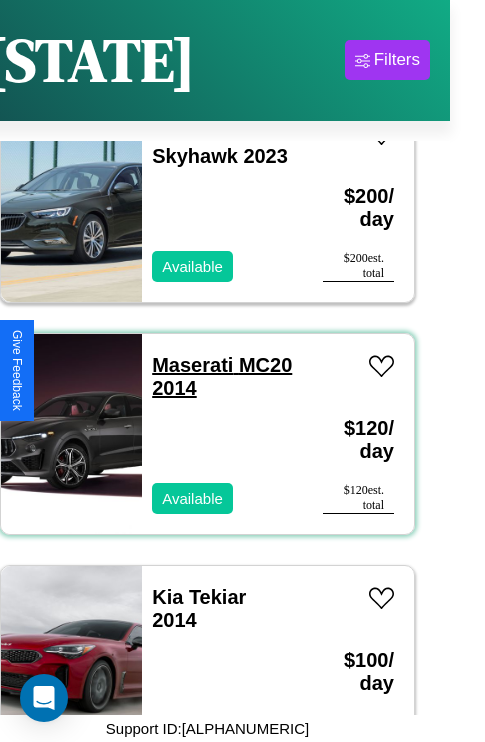 click on "Maserati   MC20   2014" at bounding box center (222, 376) 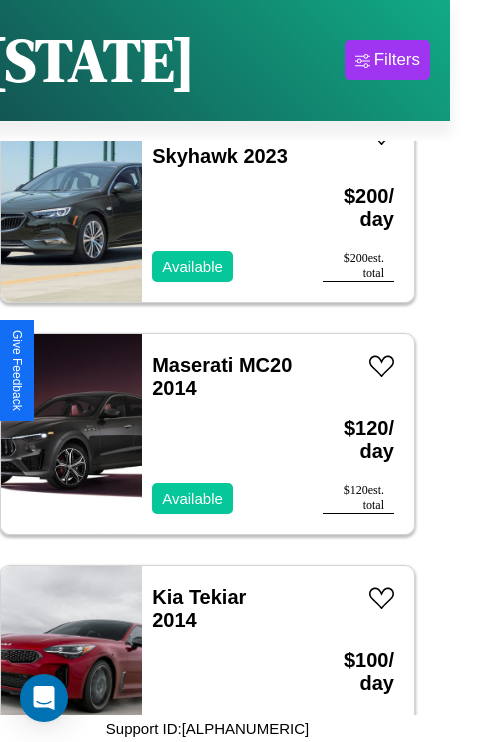 scroll, scrollTop: 1369, scrollLeft: 0, axis: vertical 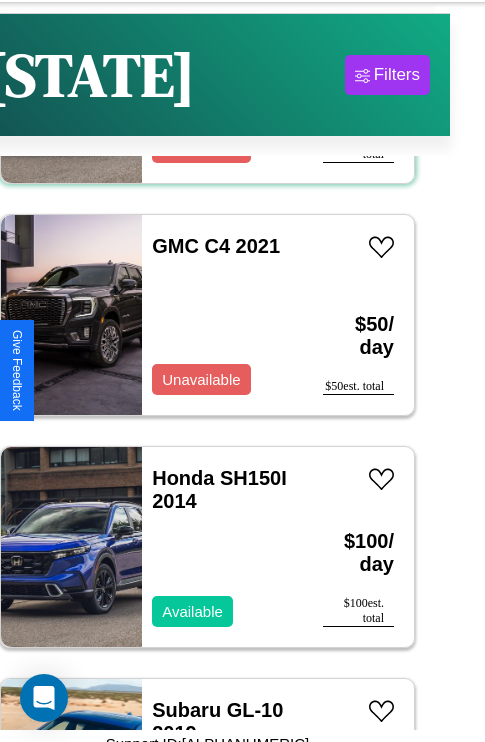 click on "Honda   ST1100P   2024" at bounding box center [218, 25] 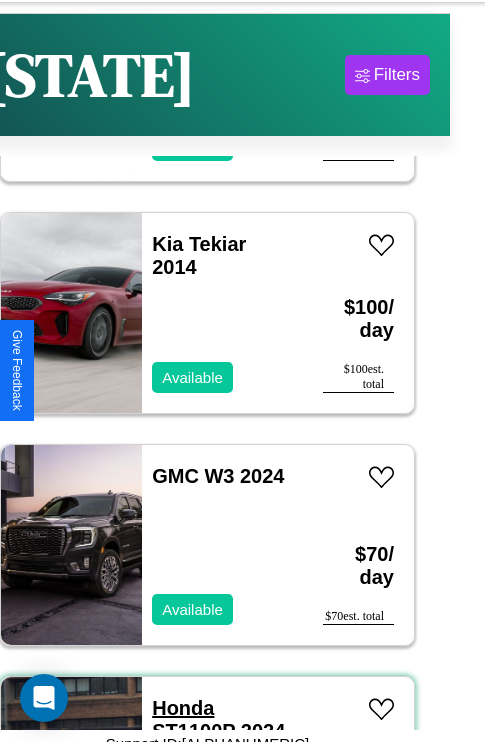 scroll, scrollTop: 95, scrollLeft: 35, axis: both 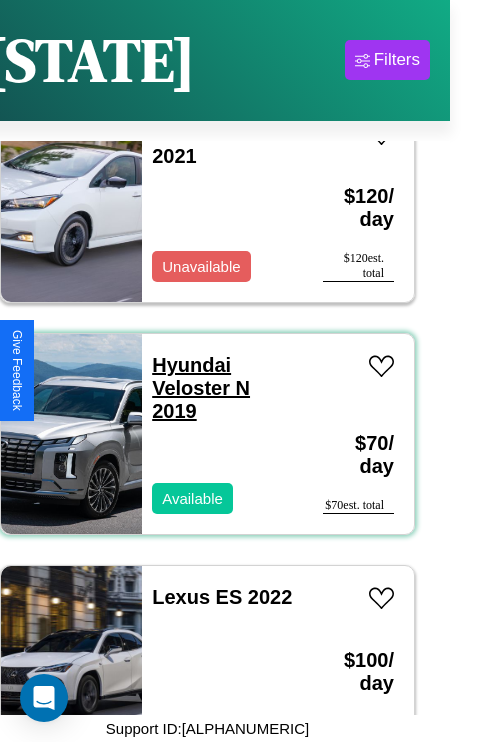click on "Hyundai   Veloster N   2019" at bounding box center (201, 388) 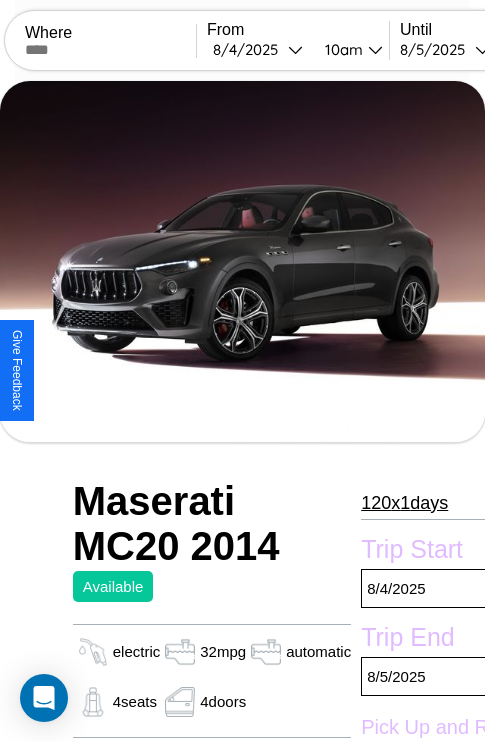 scroll, scrollTop: 424, scrollLeft: 96, axis: both 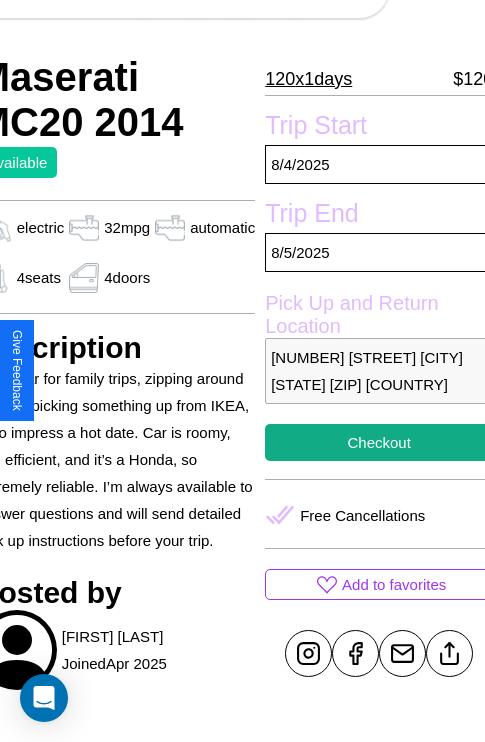 click on "4966 Second Street  Washington DC 21757 United States" at bounding box center [379, 371] 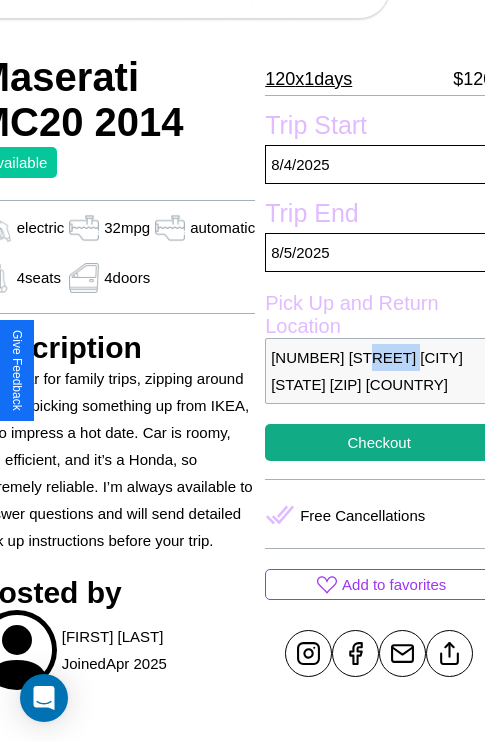 click on "4966 Second Street  Washington DC 21757 United States" at bounding box center (379, 371) 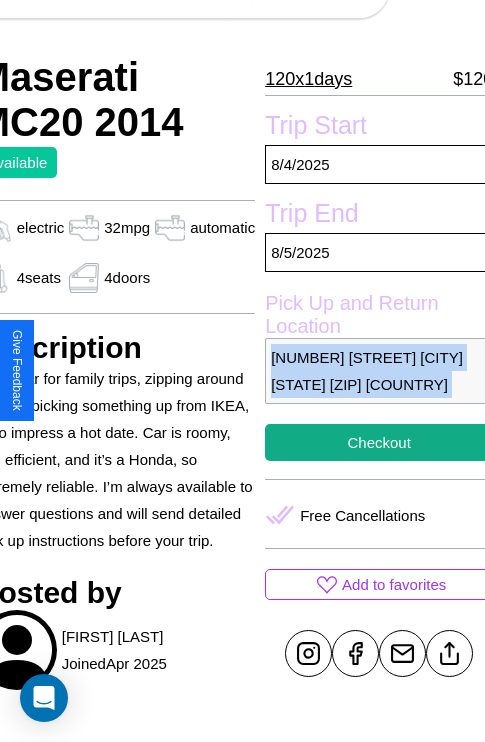 click on "4966 Second Street  Washington DC 21757 United States" at bounding box center (379, 371) 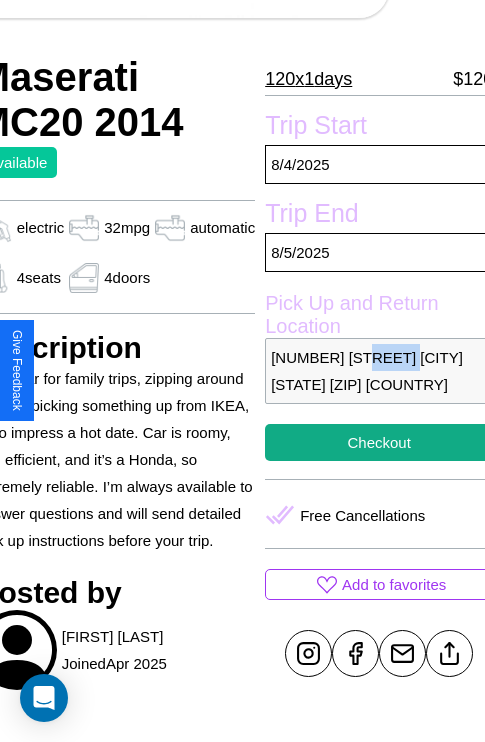 click on "4966 Second Street  Washington DC 21757 United States" at bounding box center [379, 371] 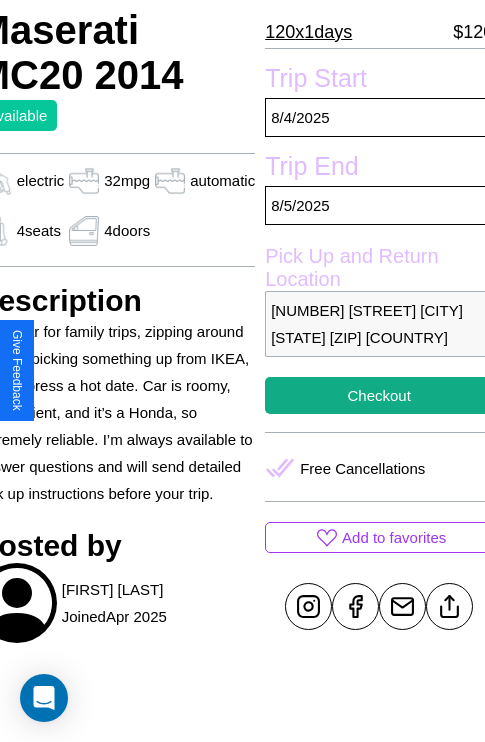 scroll, scrollTop: 496, scrollLeft: 96, axis: both 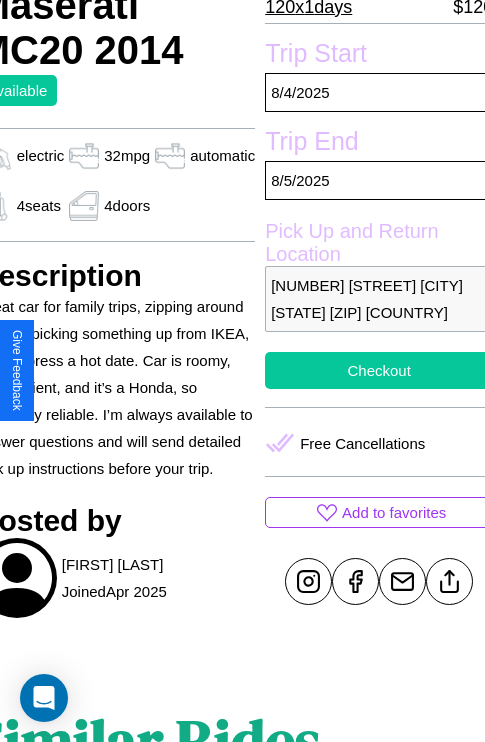 click on "Checkout" at bounding box center (379, 370) 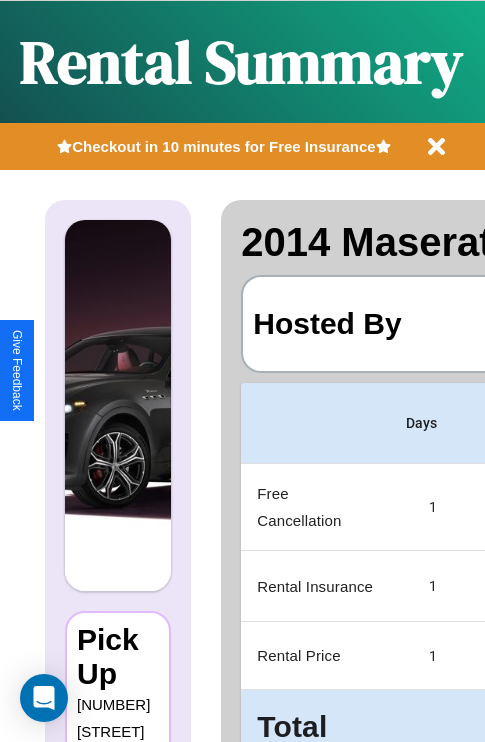 scroll, scrollTop: 0, scrollLeft: 387, axis: horizontal 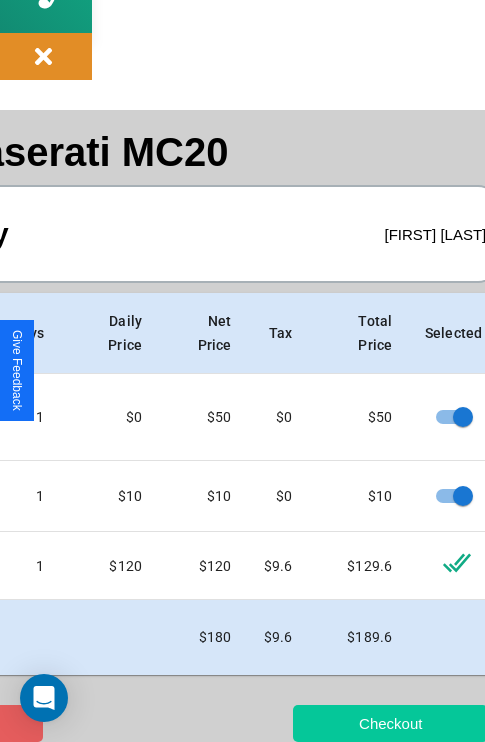 click on "Checkout" at bounding box center (390, 723) 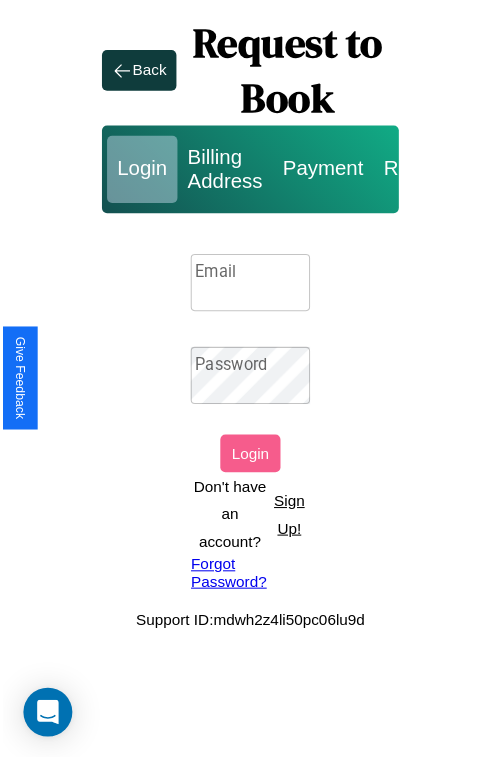 scroll, scrollTop: 0, scrollLeft: 0, axis: both 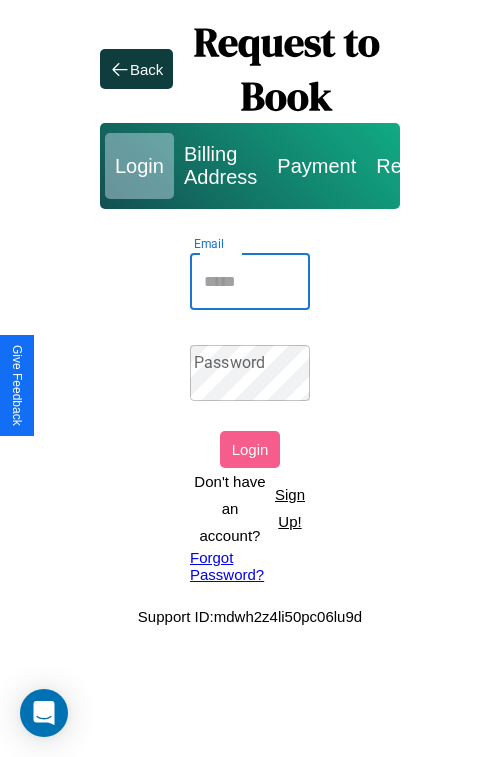 click on "Email" at bounding box center [250, 282] 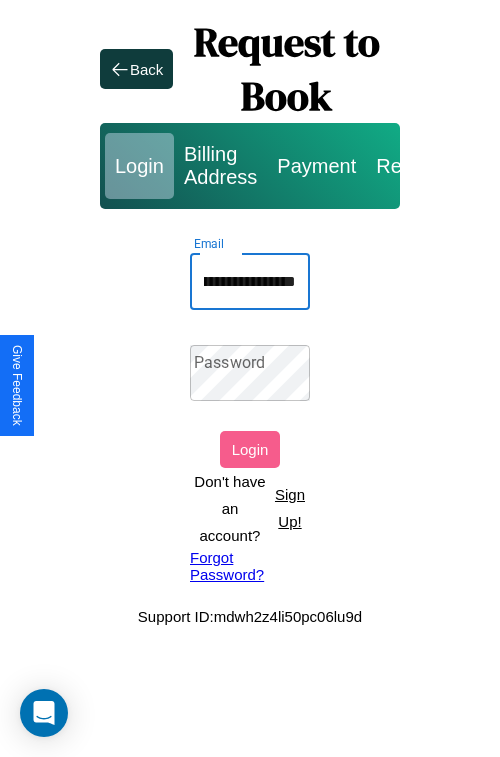 scroll, scrollTop: 0, scrollLeft: 108, axis: horizontal 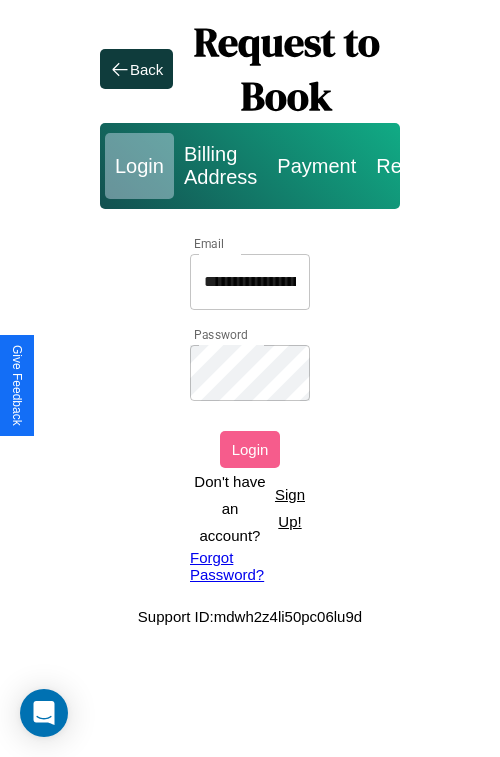 click on "Login" at bounding box center (250, 449) 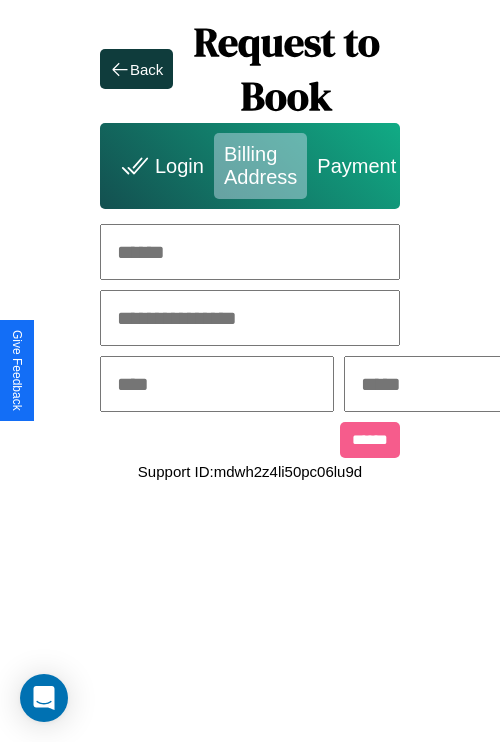 click at bounding box center [250, 252] 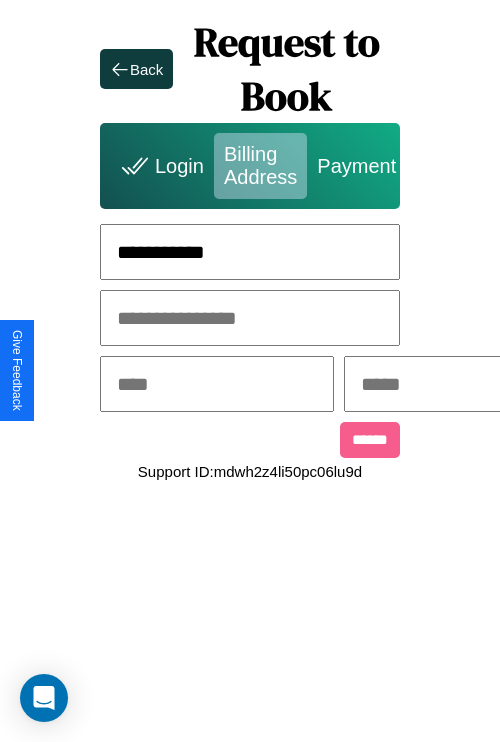type on "**********" 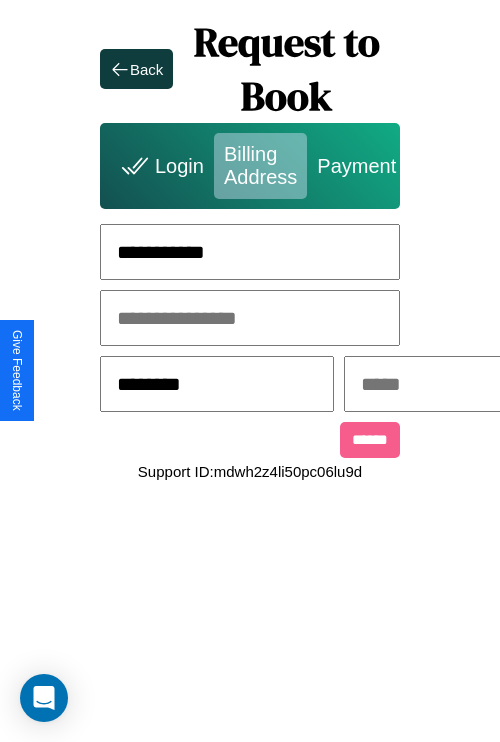 type on "********" 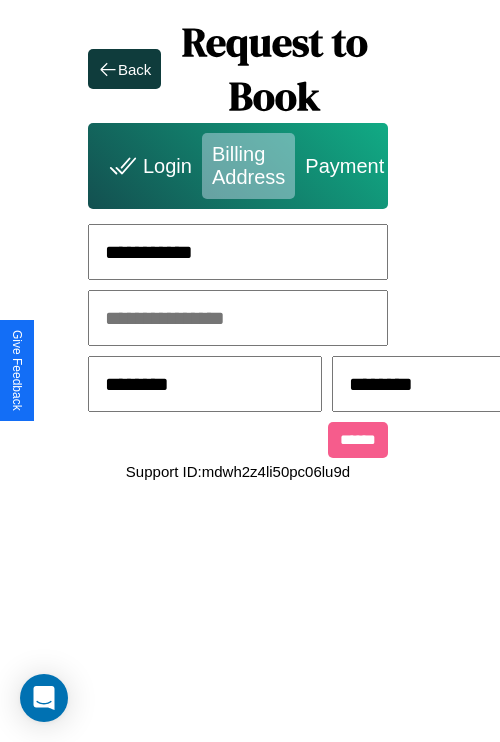 scroll, scrollTop: 0, scrollLeft: 517, axis: horizontal 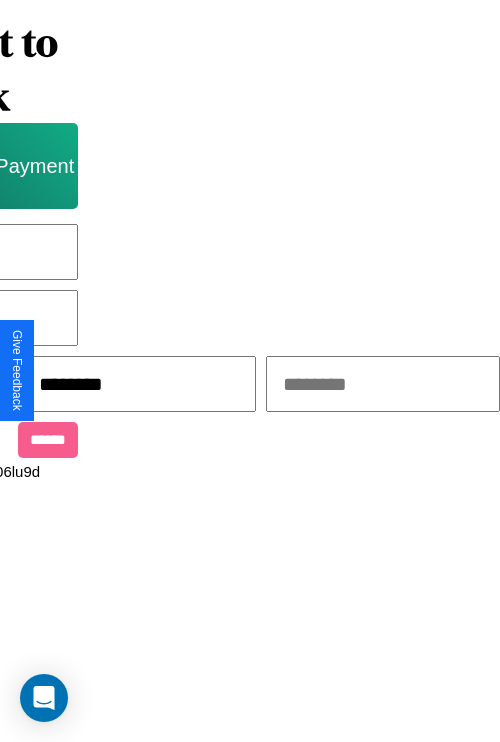 type on "********" 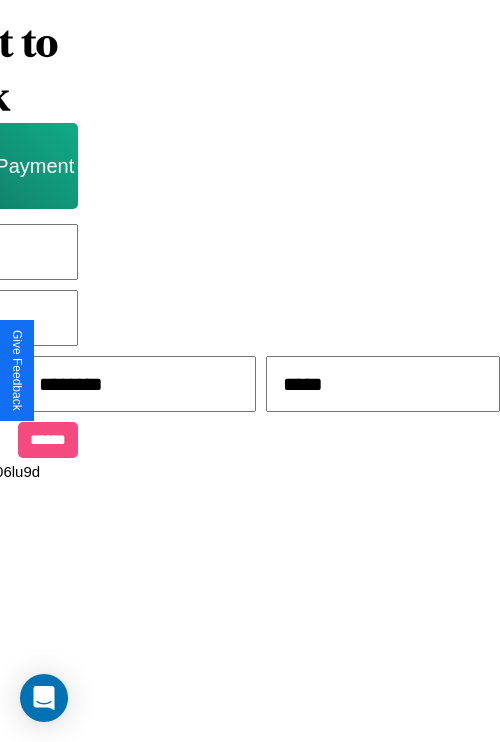 type on "*****" 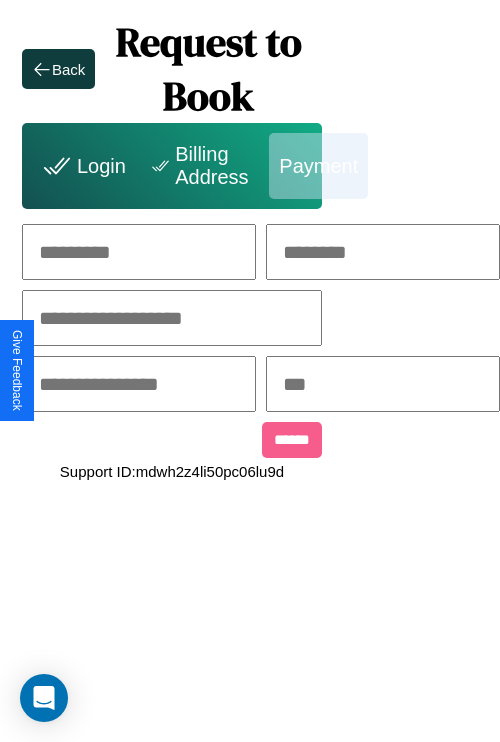 scroll, scrollTop: 0, scrollLeft: 208, axis: horizontal 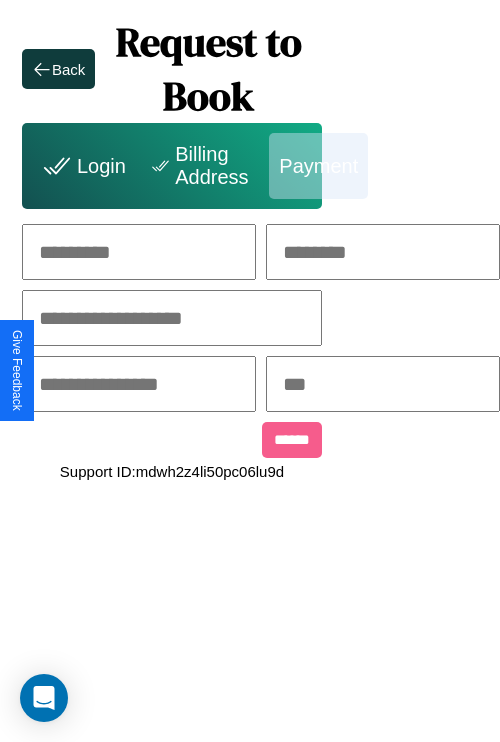click at bounding box center [139, 252] 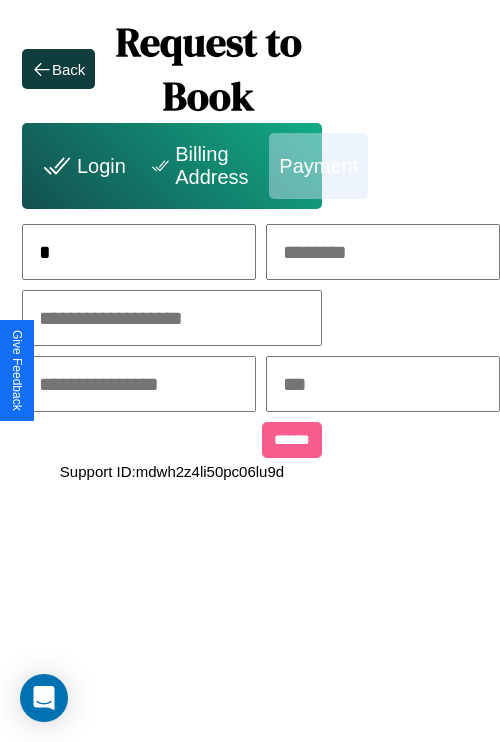 scroll, scrollTop: 0, scrollLeft: 127, axis: horizontal 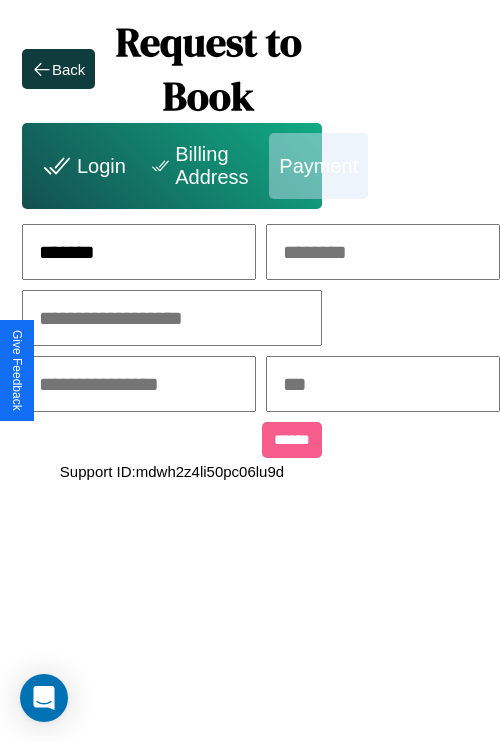 type on "*******" 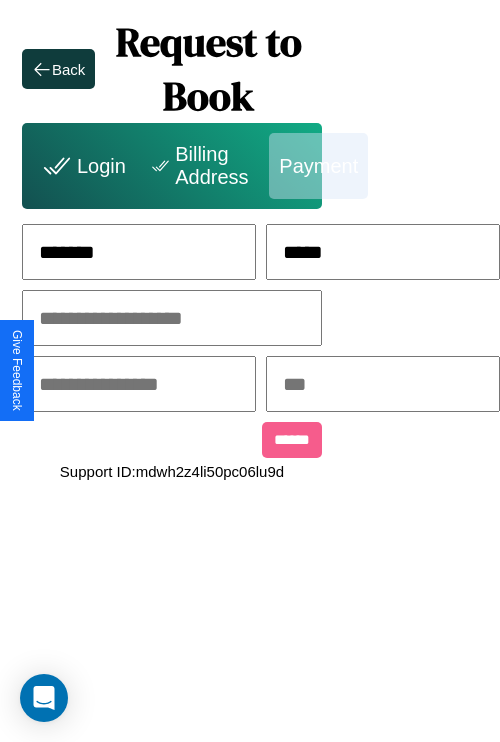 type on "*****" 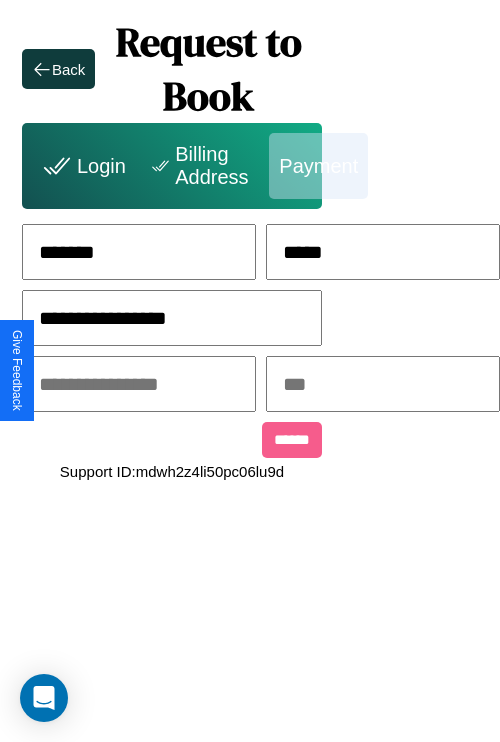 type on "**********" 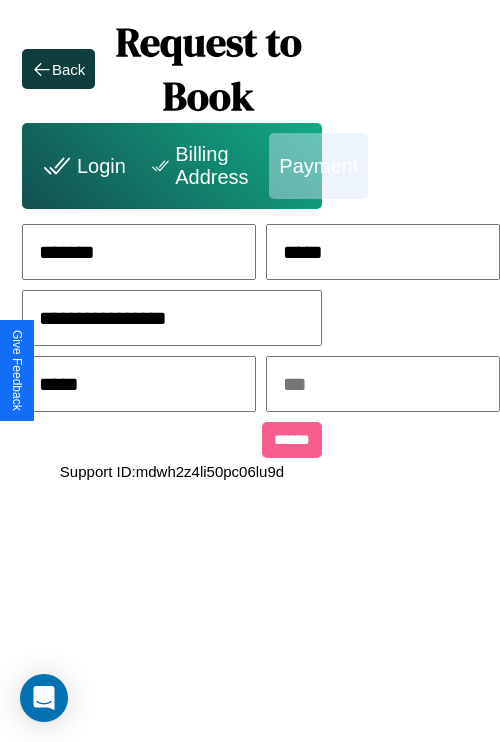 type on "*****" 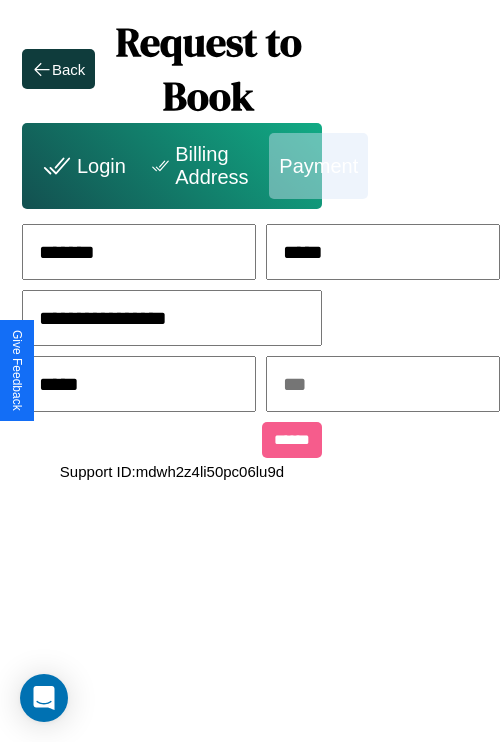 click at bounding box center [383, 384] 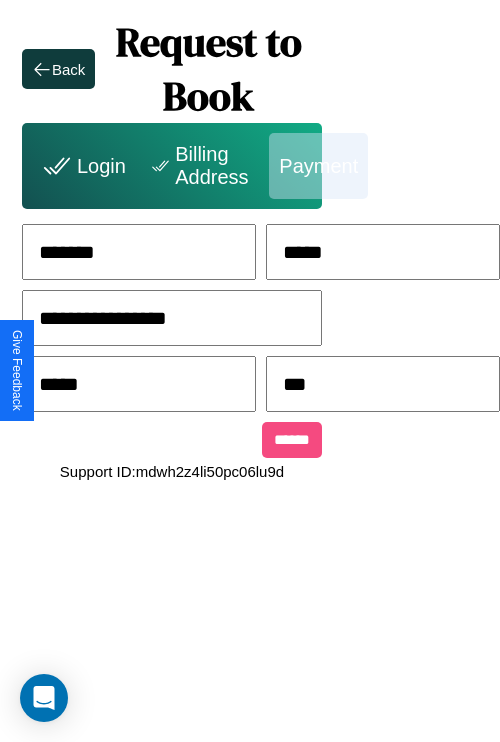 type on "***" 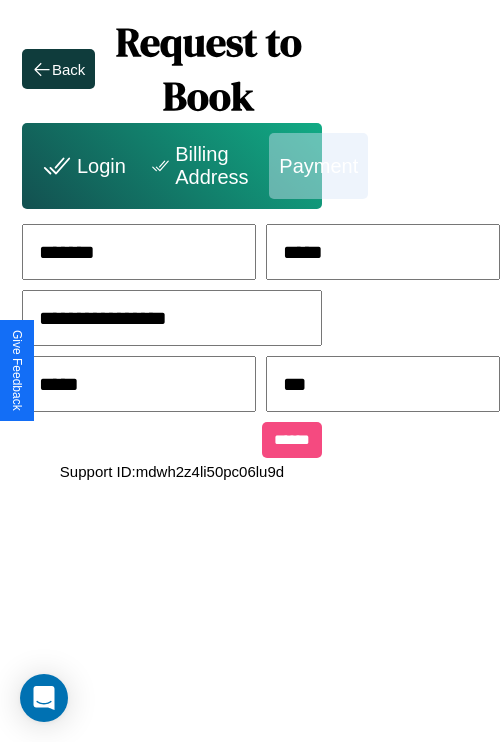 click on "******" at bounding box center (292, 440) 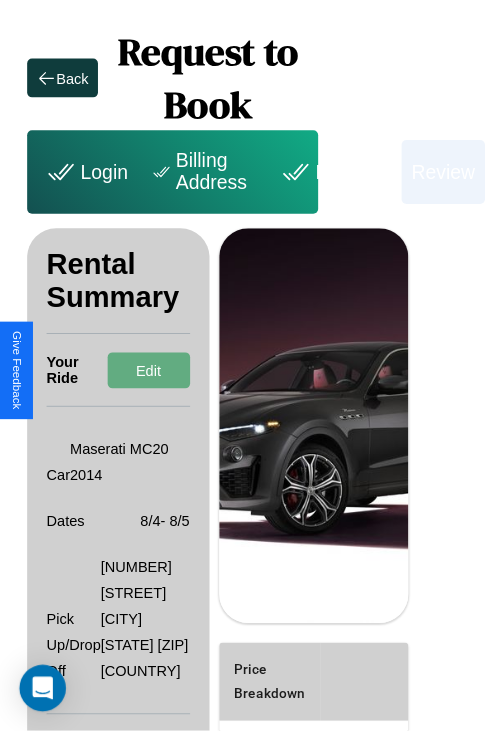 scroll, scrollTop: 0, scrollLeft: 72, axis: horizontal 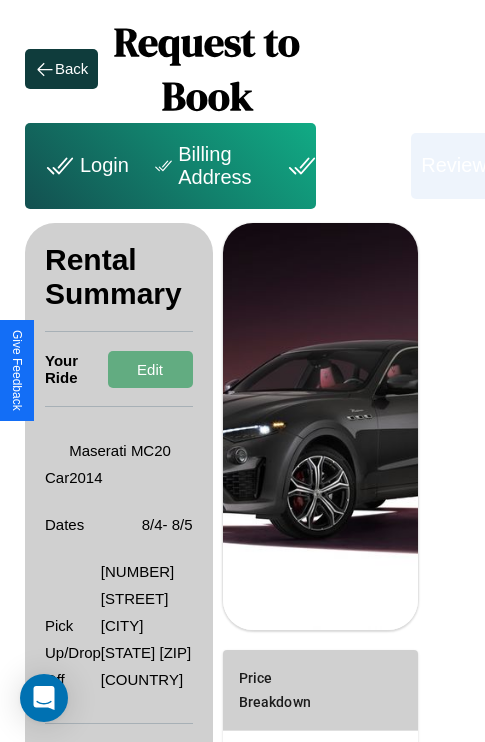 click on "Billing Address" at bounding box center [205, 166] 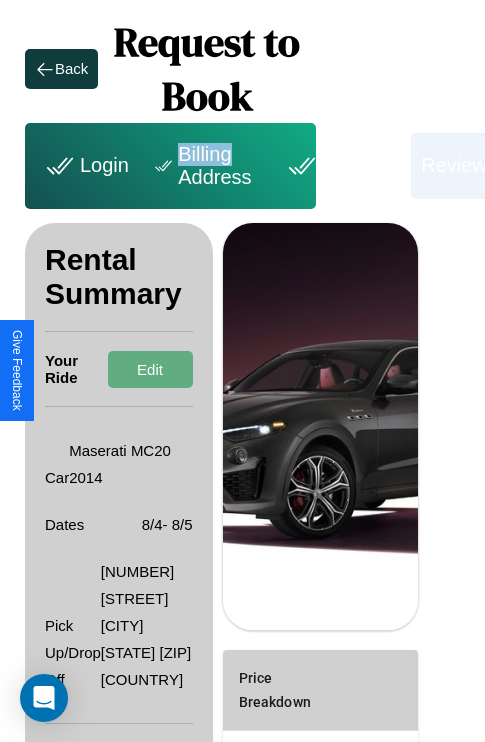 click on "Billing Address" at bounding box center (205, 166) 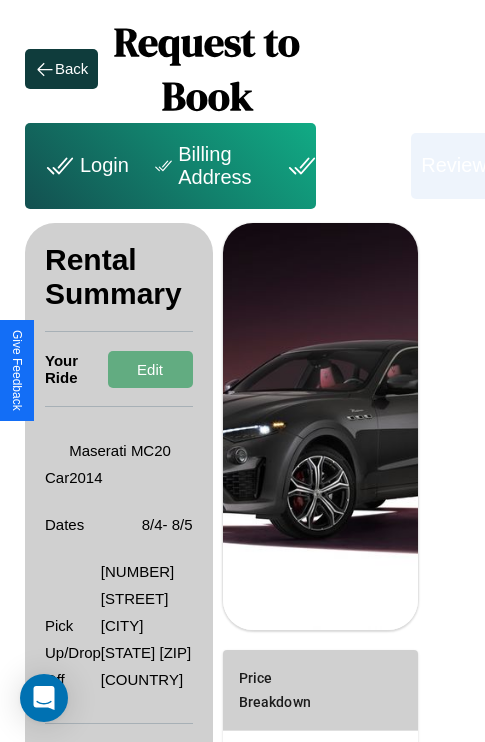 click on "Billing Address" at bounding box center (205, 166) 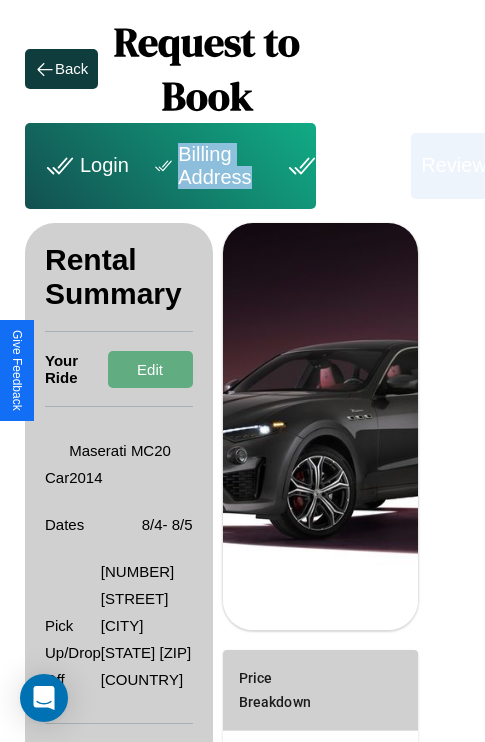 click on "Billing Address" at bounding box center (205, 166) 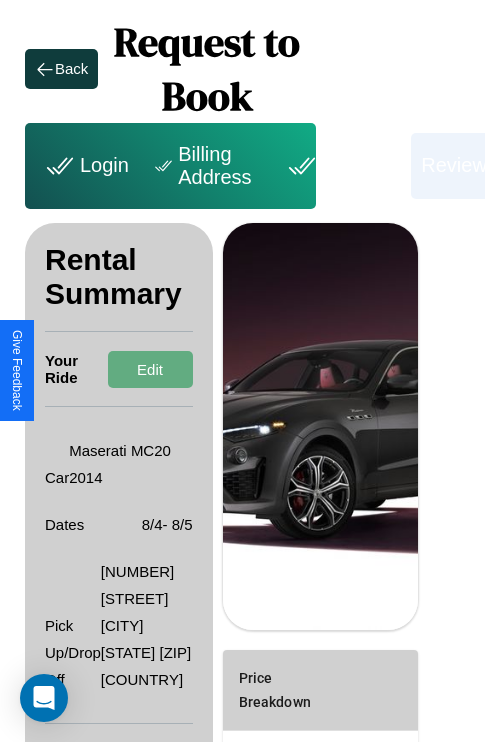 click on "Billing Address" at bounding box center [205, 166] 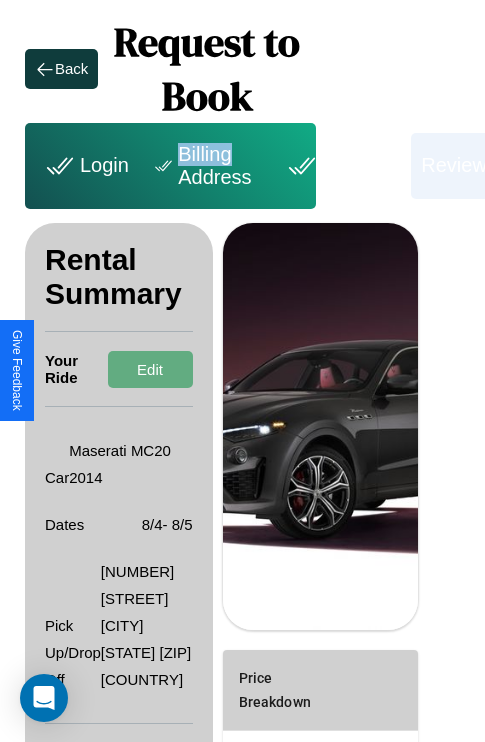 click on "Billing Address" at bounding box center [205, 166] 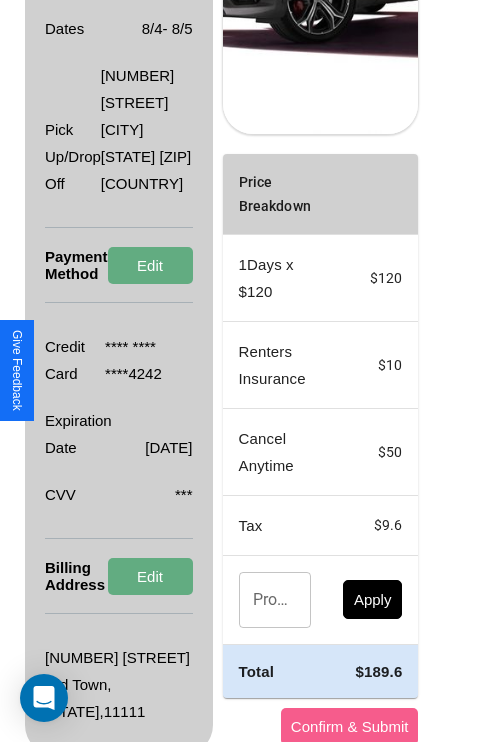 scroll, scrollTop: 509, scrollLeft: 72, axis: both 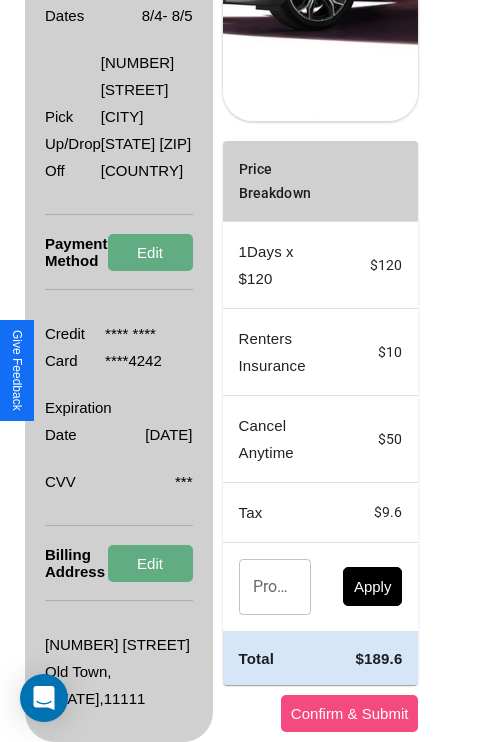 click on "Confirm & Submit" at bounding box center (350, 713) 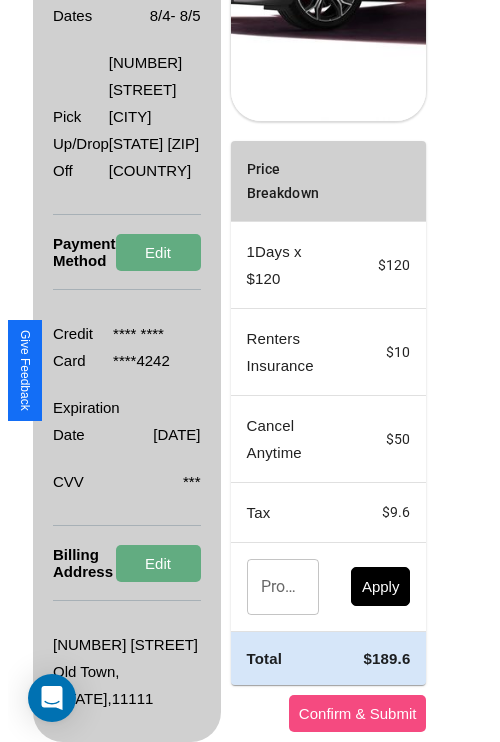 scroll, scrollTop: 0, scrollLeft: 72, axis: horizontal 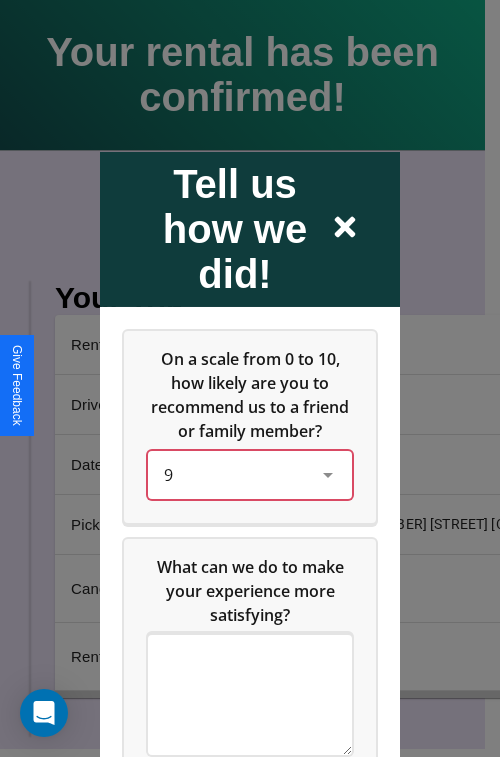 click on "9" at bounding box center [234, 474] 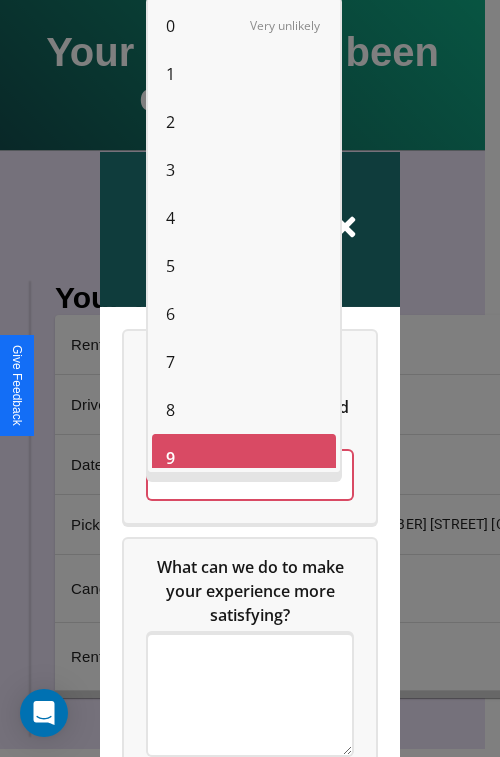 scroll, scrollTop: 14, scrollLeft: 0, axis: vertical 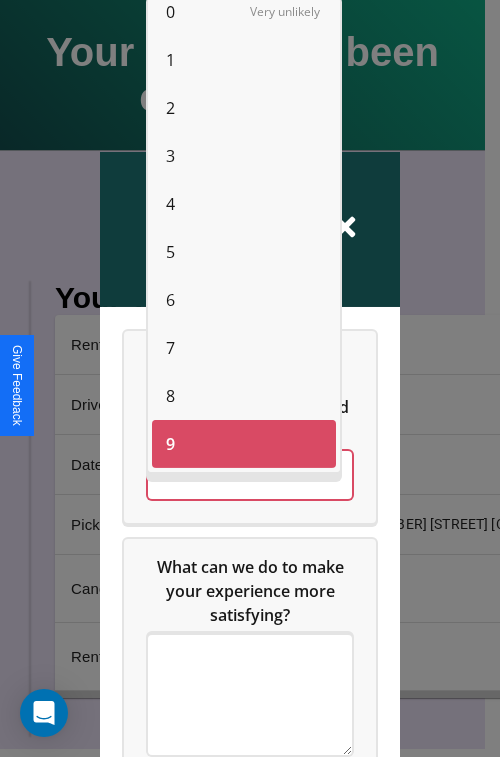 click on "2" at bounding box center [170, 108] 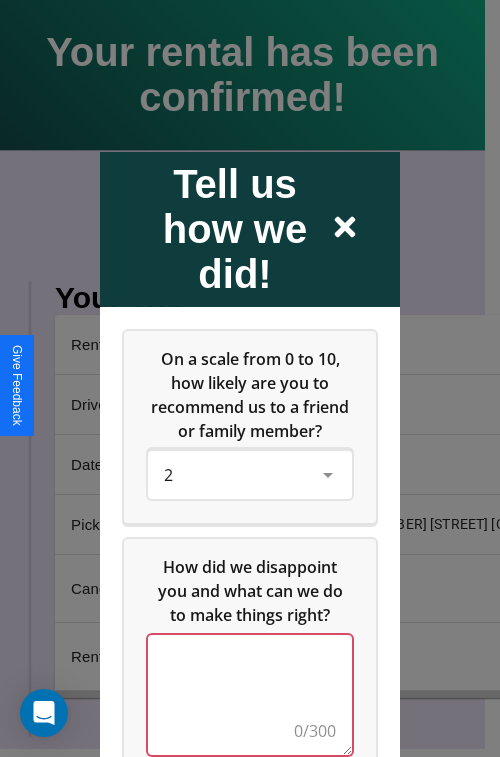 click at bounding box center (250, 694) 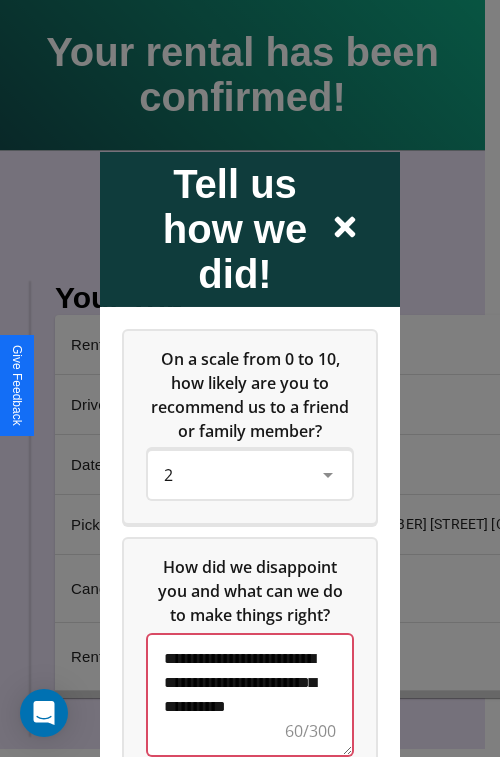 scroll, scrollTop: 5, scrollLeft: 0, axis: vertical 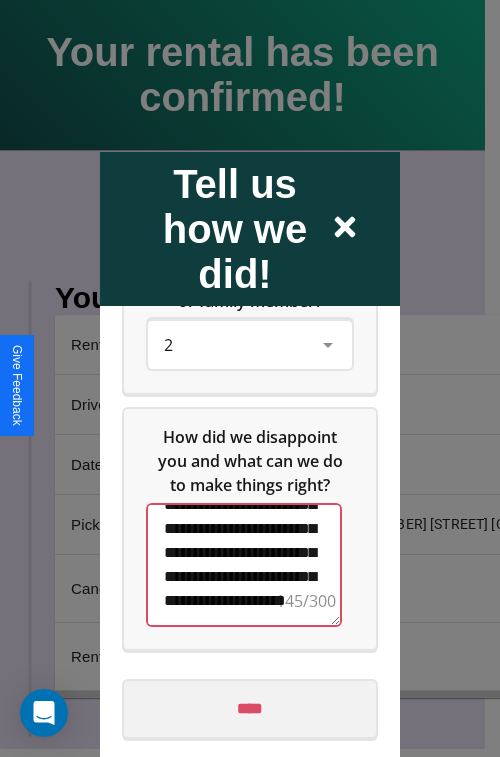 type on "**********" 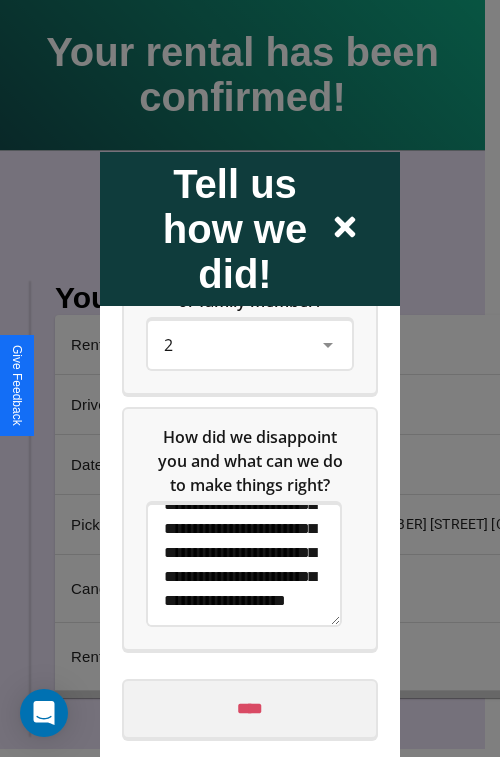 click on "****" at bounding box center [250, 708] 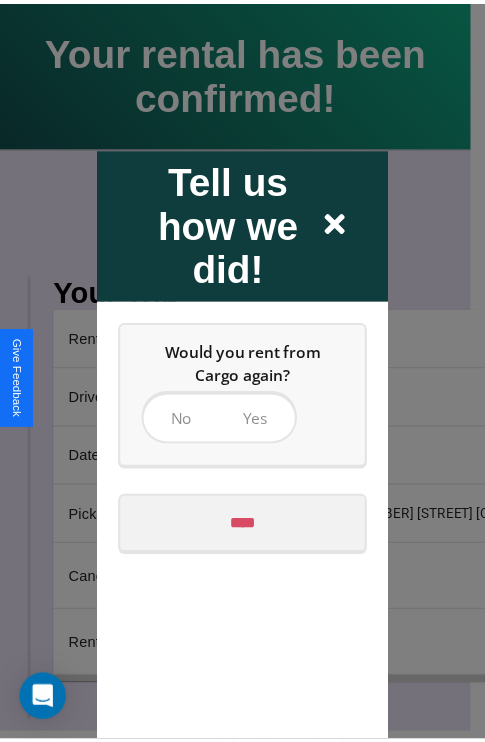 scroll, scrollTop: 0, scrollLeft: 0, axis: both 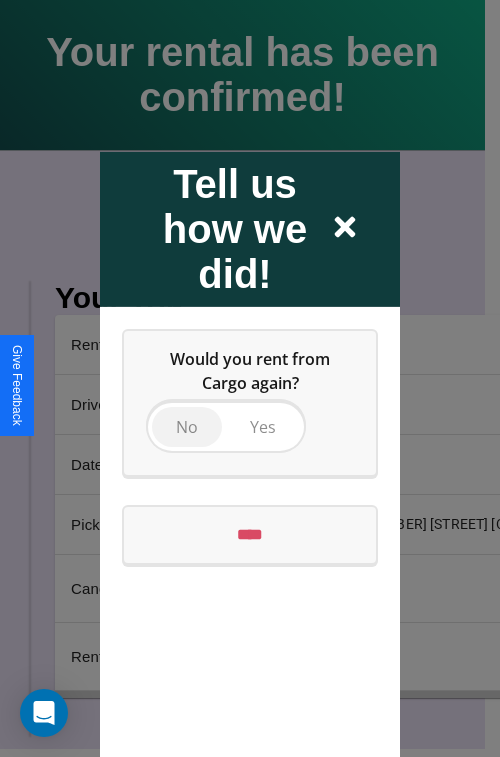 click on "No" at bounding box center [187, 426] 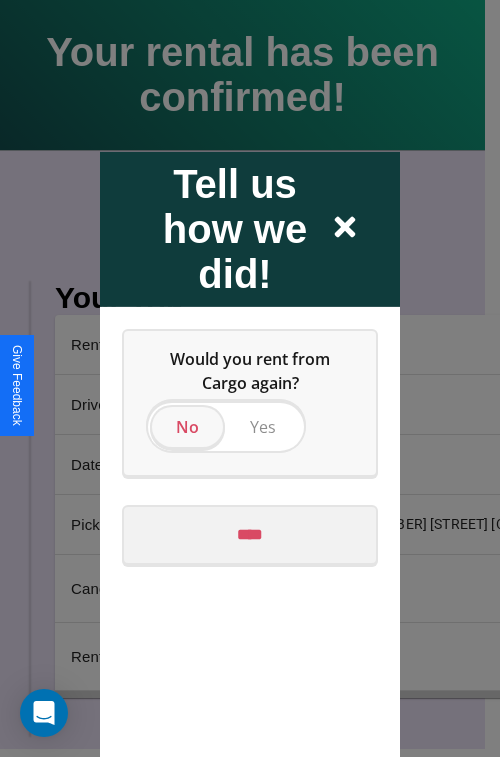 click on "****" at bounding box center (250, 534) 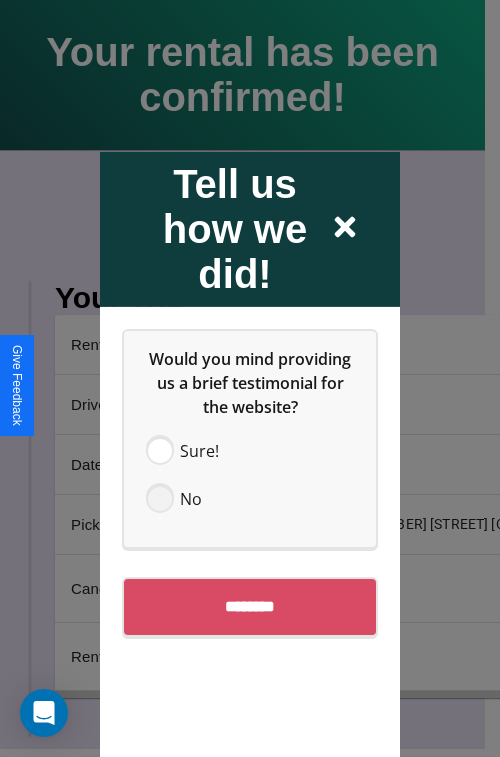 click at bounding box center (160, 498) 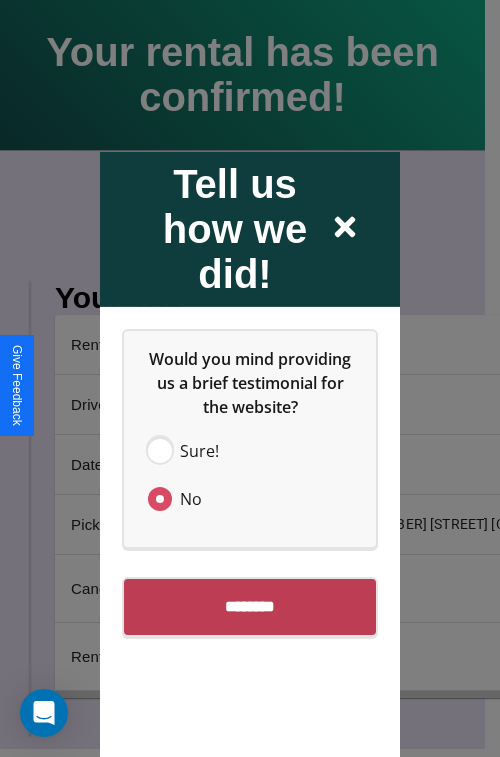 click on "********" at bounding box center (250, 606) 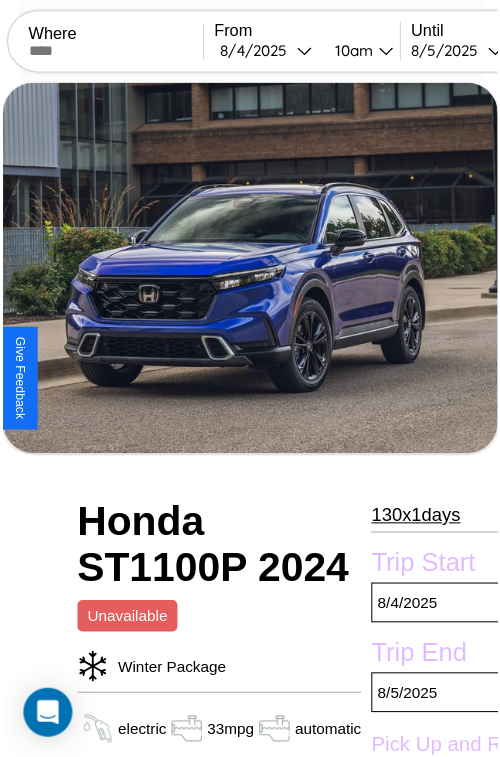 scroll, scrollTop: 220, scrollLeft: 96, axis: both 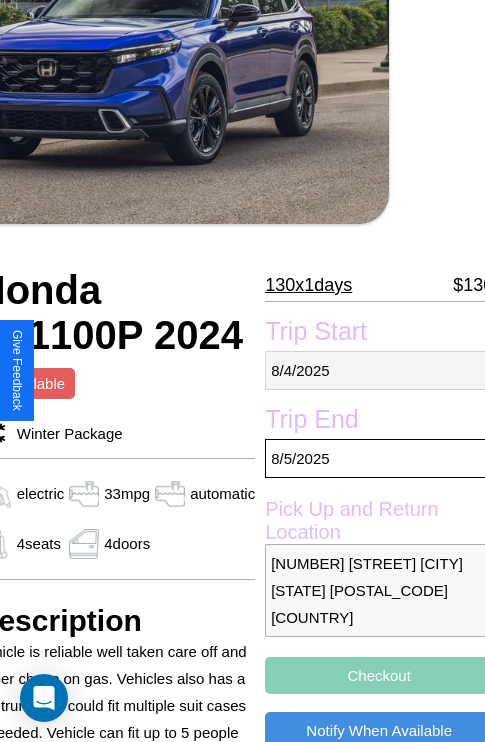 click on "[DATE]" at bounding box center [379, 370] 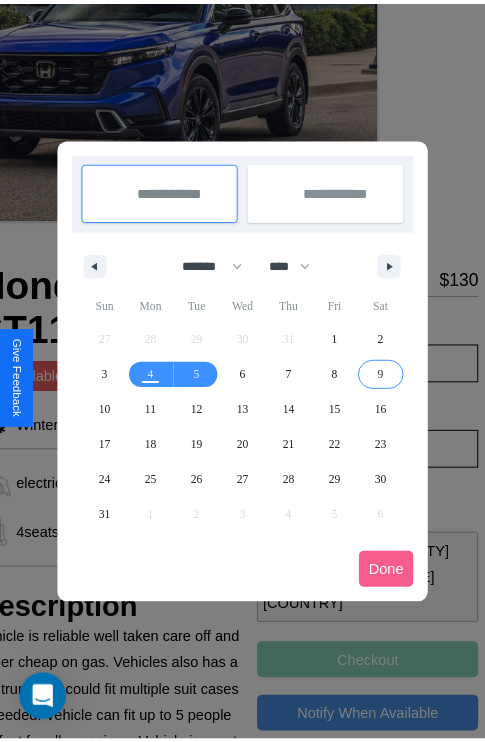scroll, scrollTop: 0, scrollLeft: 96, axis: horizontal 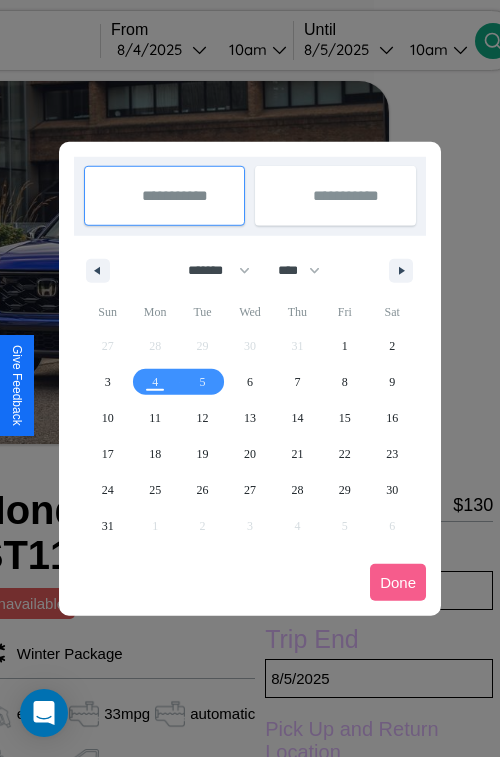 click at bounding box center (250, 378) 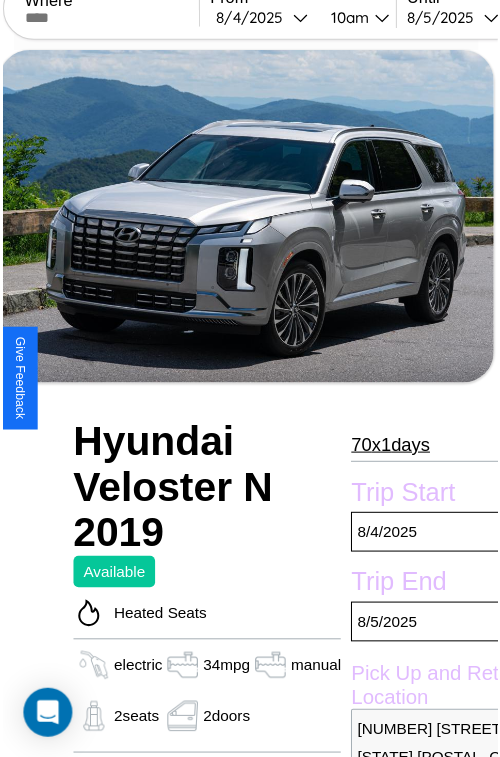 scroll, scrollTop: 603, scrollLeft: 80, axis: both 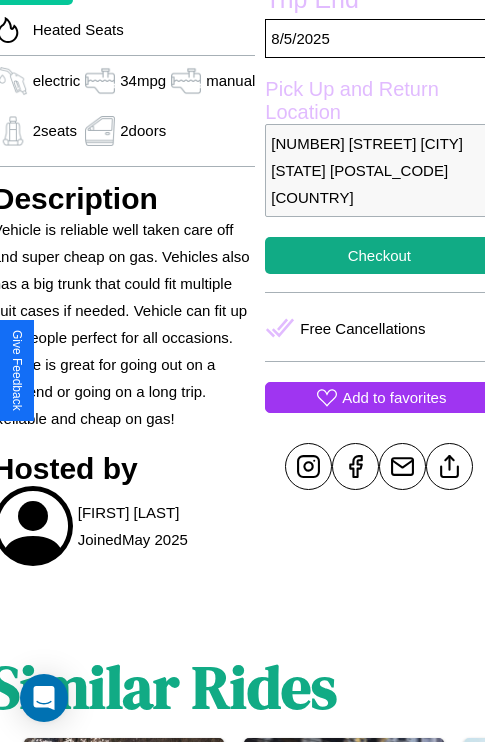 click on "Add to favorites" at bounding box center (394, 397) 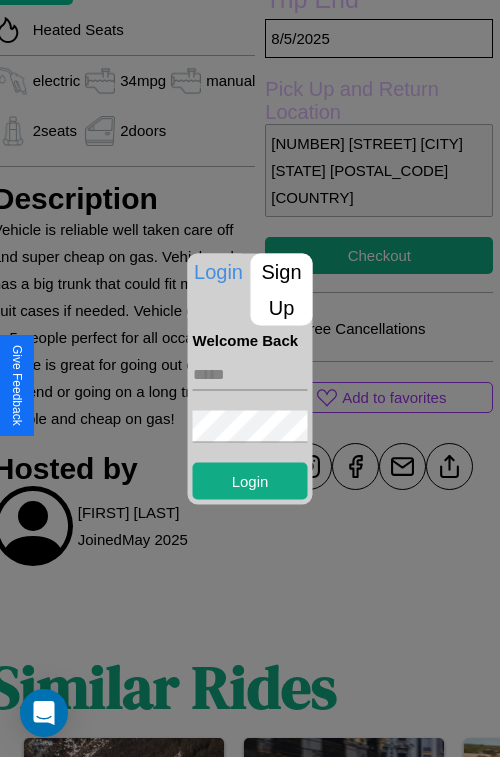 click on "Sign Up" at bounding box center [282, 289] 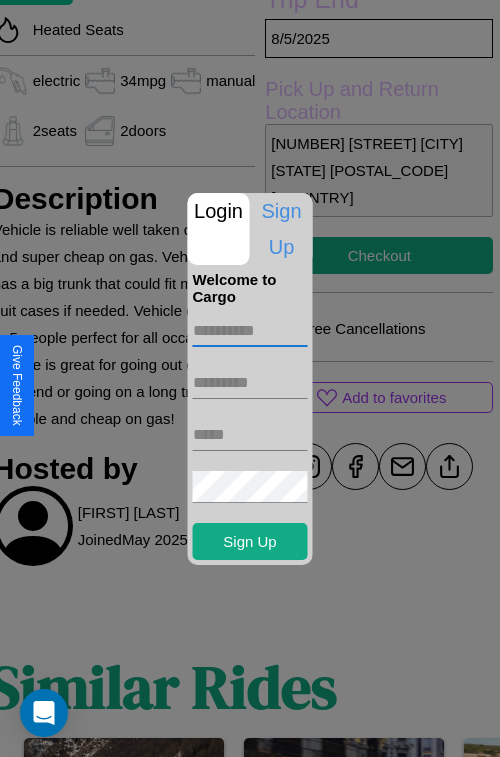 click at bounding box center (250, 331) 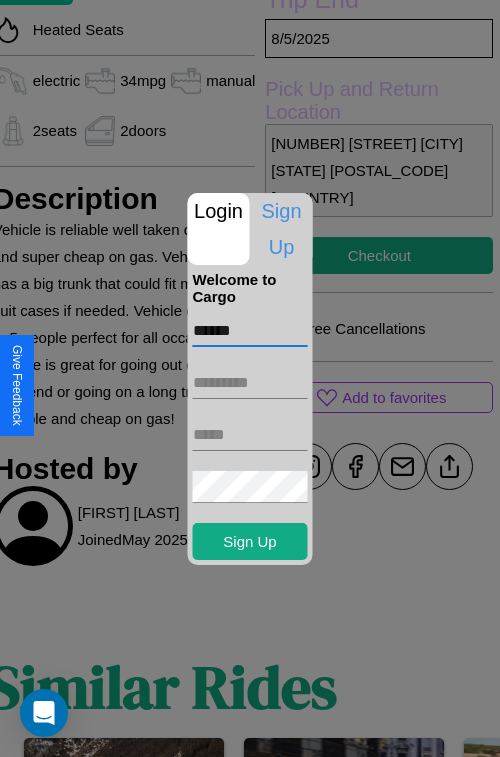 type on "******" 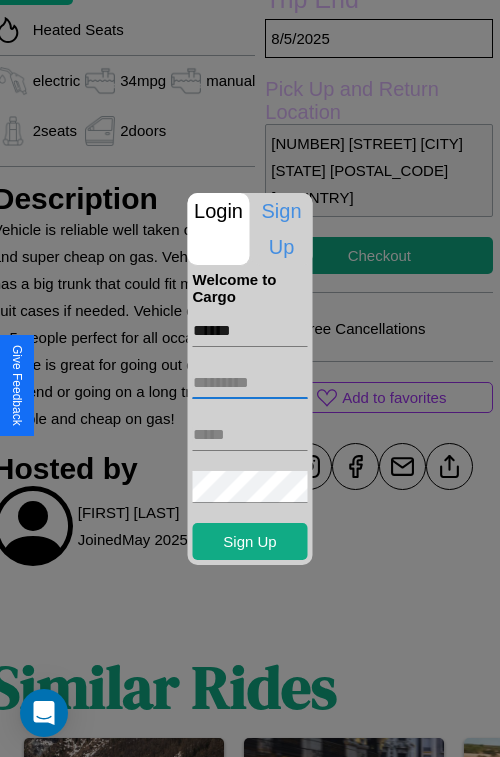 click at bounding box center [250, 383] 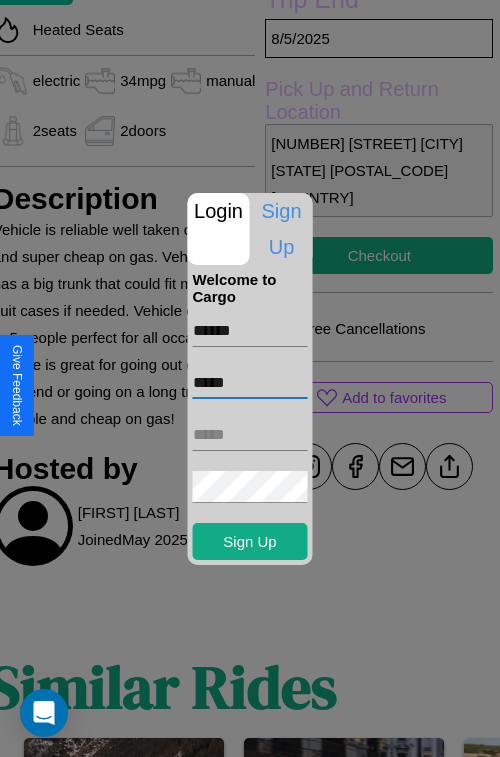 type on "*****" 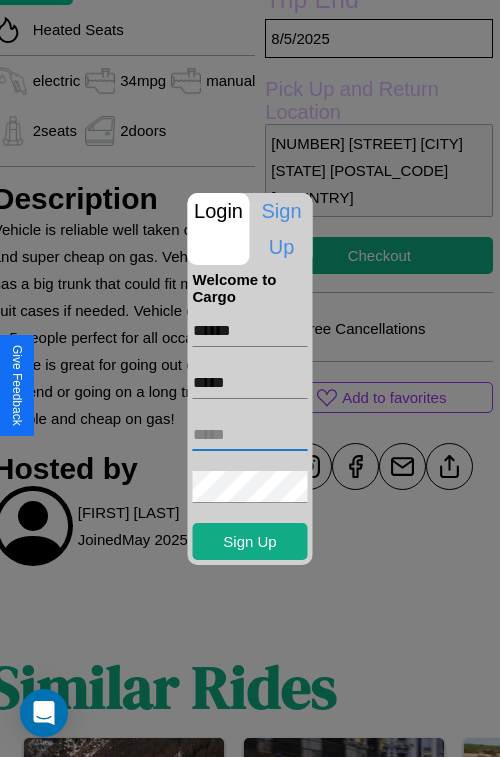 click at bounding box center (250, 435) 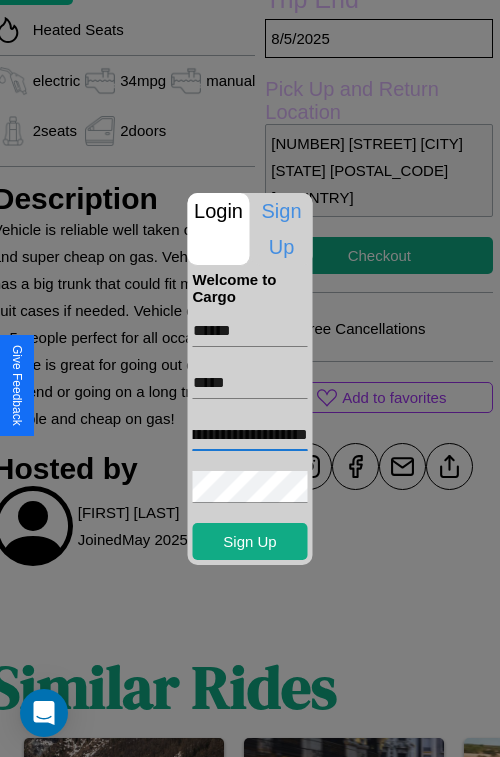 scroll, scrollTop: 0, scrollLeft: 76, axis: horizontal 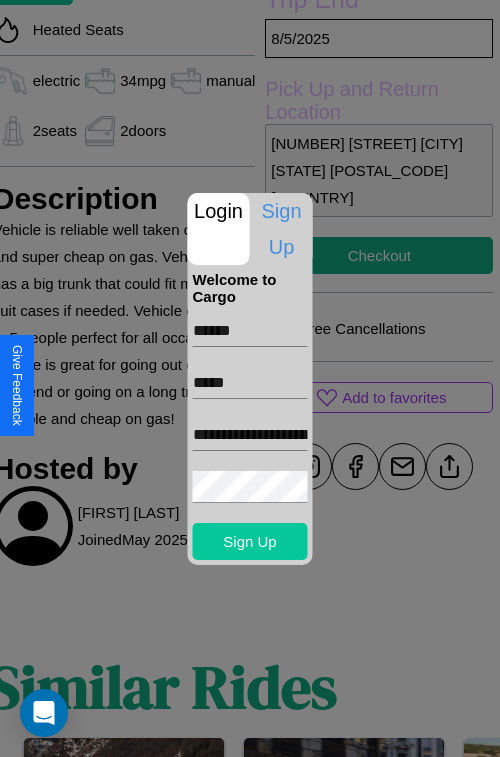 click on "Sign Up" at bounding box center [250, 541] 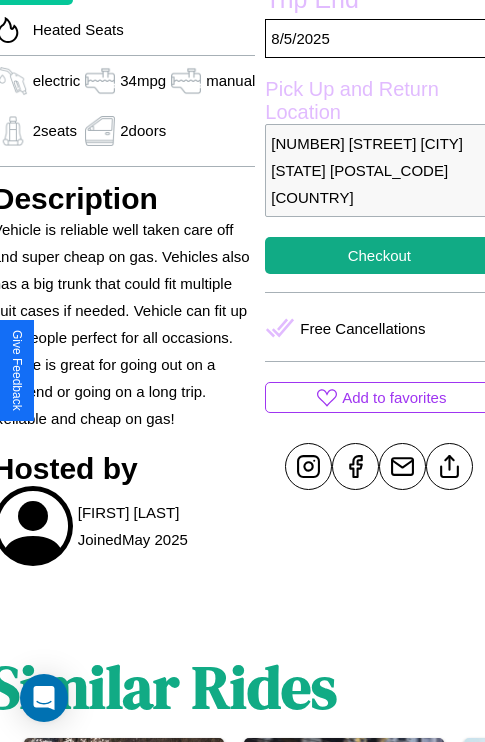 scroll, scrollTop: 183, scrollLeft: 80, axis: both 